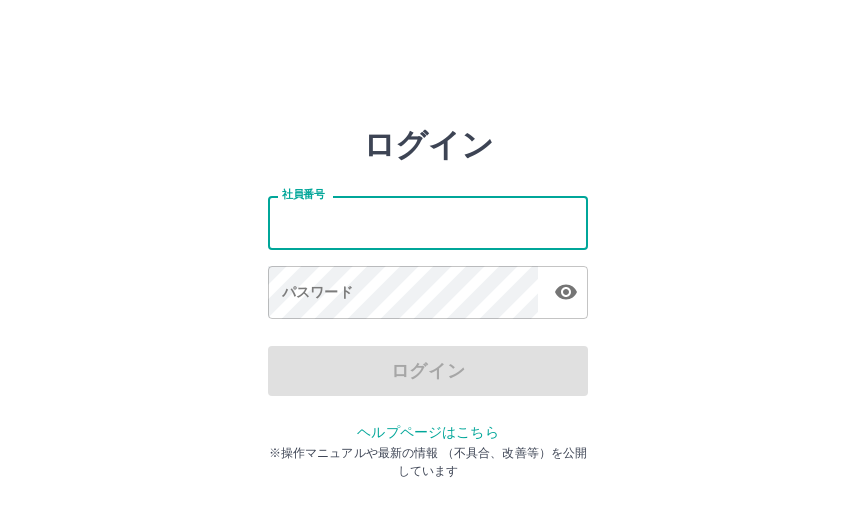 scroll, scrollTop: 0, scrollLeft: 0, axis: both 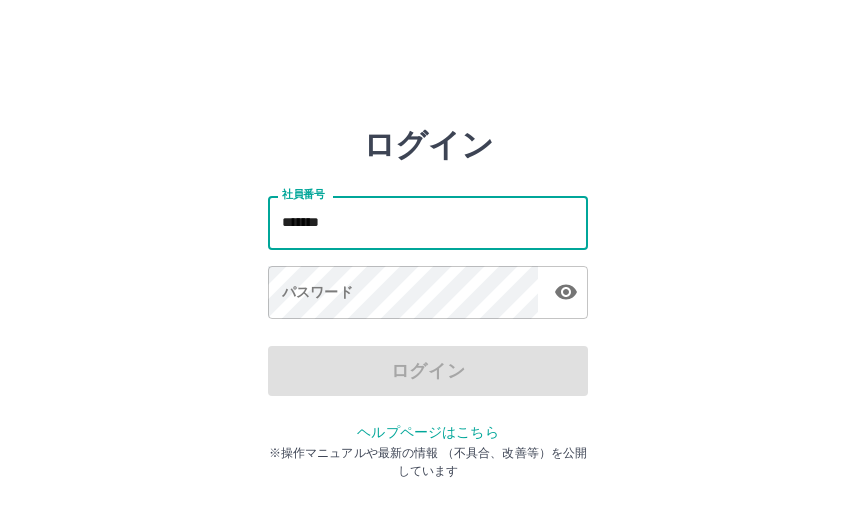type on "*******" 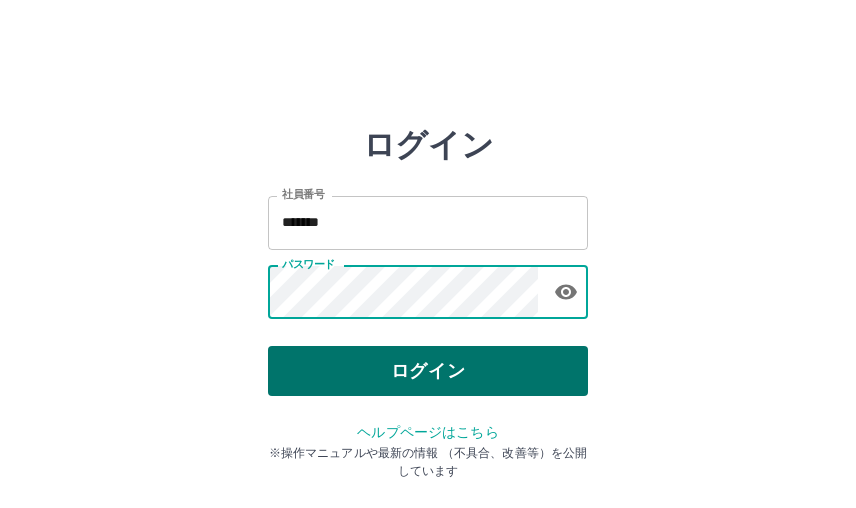 click on "ログイン" at bounding box center (428, 371) 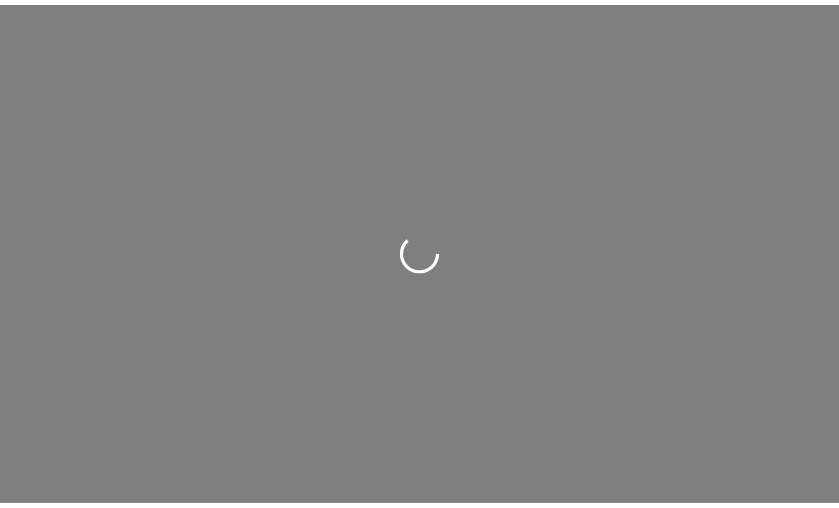 scroll, scrollTop: 0, scrollLeft: 0, axis: both 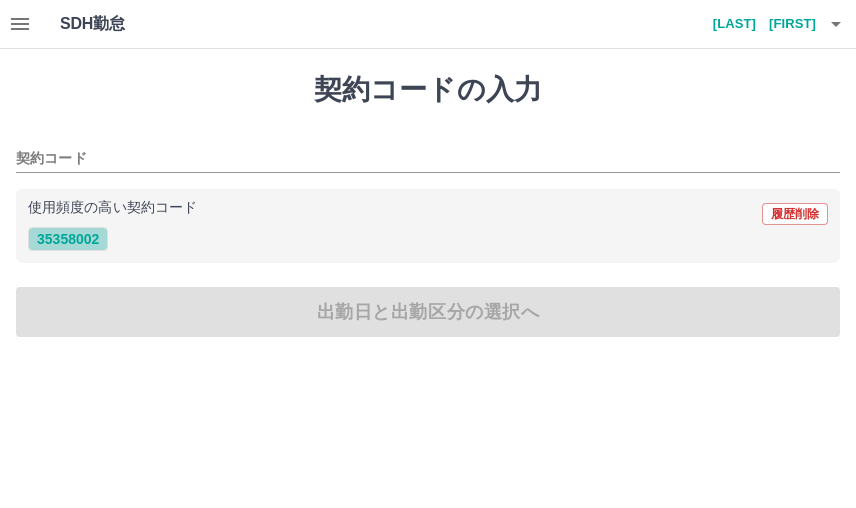 click on "35358002" at bounding box center (68, 239) 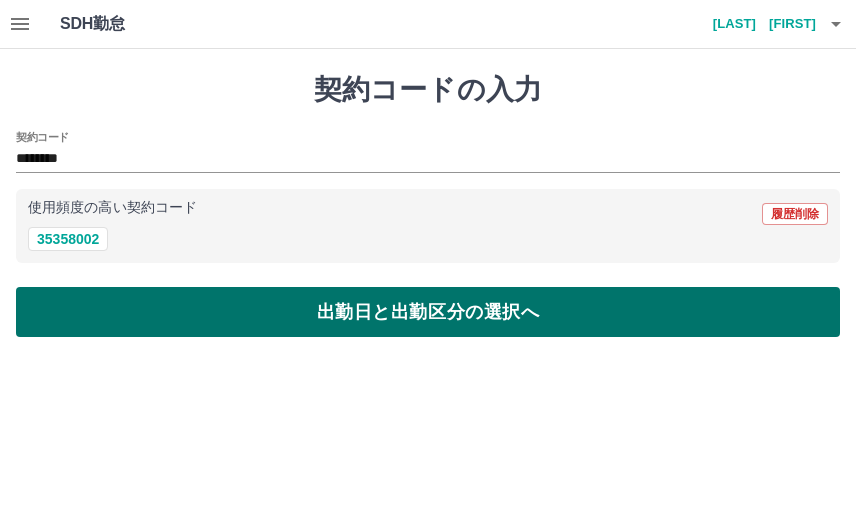 click on "出勤日と出勤区分の選択へ" at bounding box center (428, 312) 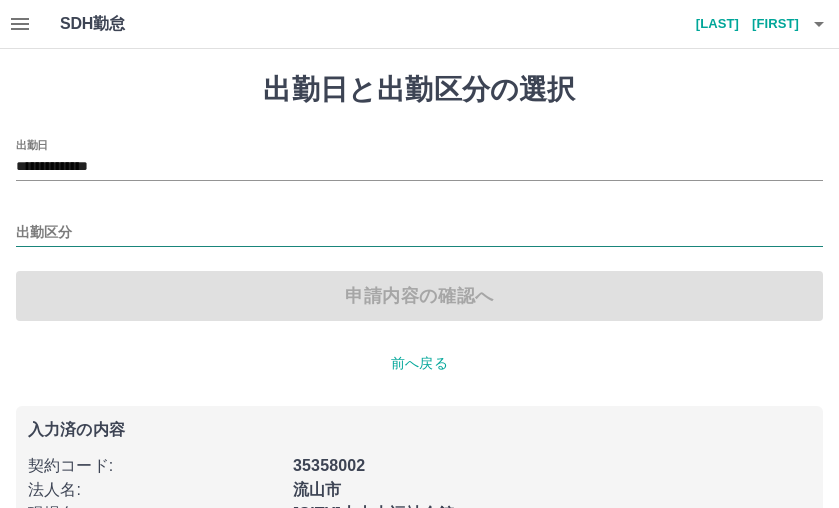 click on "出勤区分" at bounding box center [419, 233] 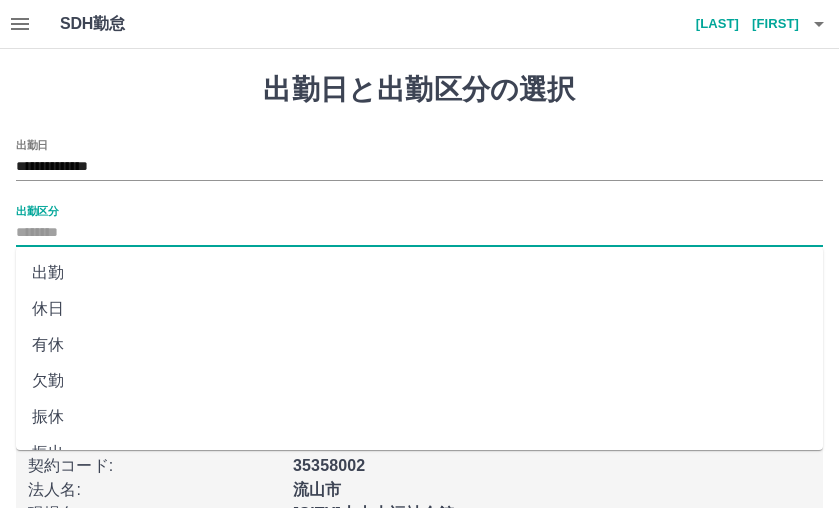 click on "出勤" at bounding box center (419, 273) 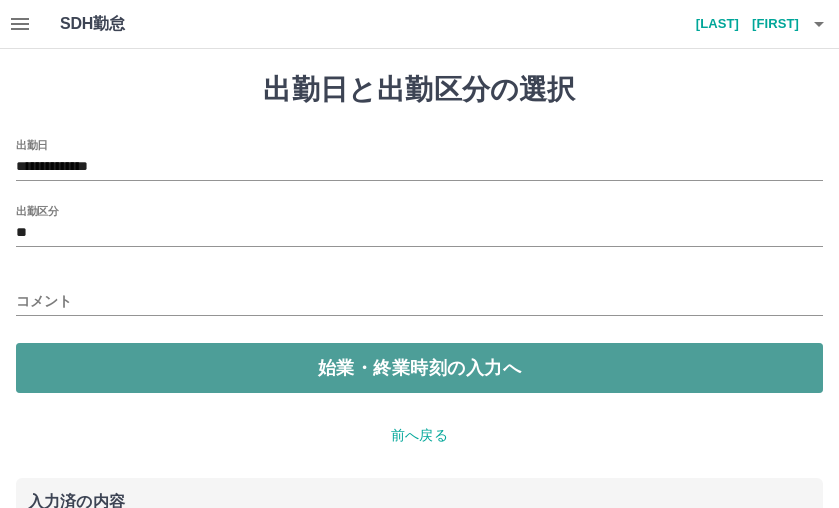 click on "始業・終業時刻の入力へ" at bounding box center [419, 368] 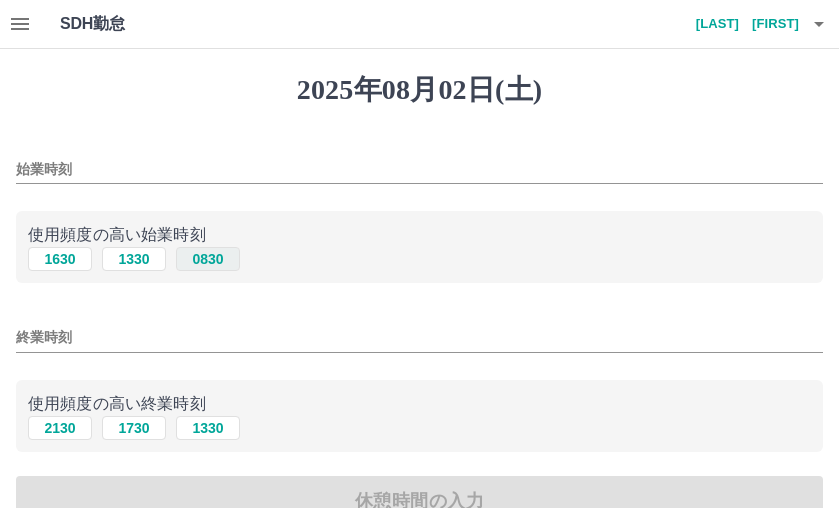 click on "0830" at bounding box center [208, 259] 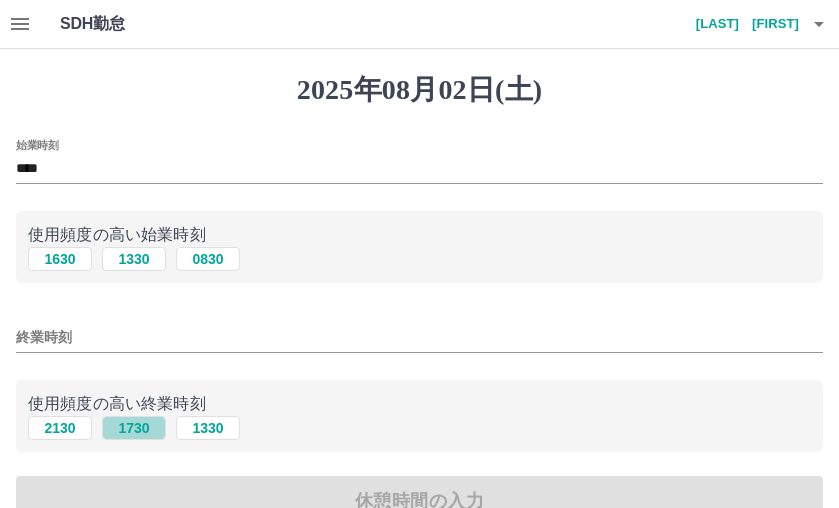 click on "1730" at bounding box center (134, 428) 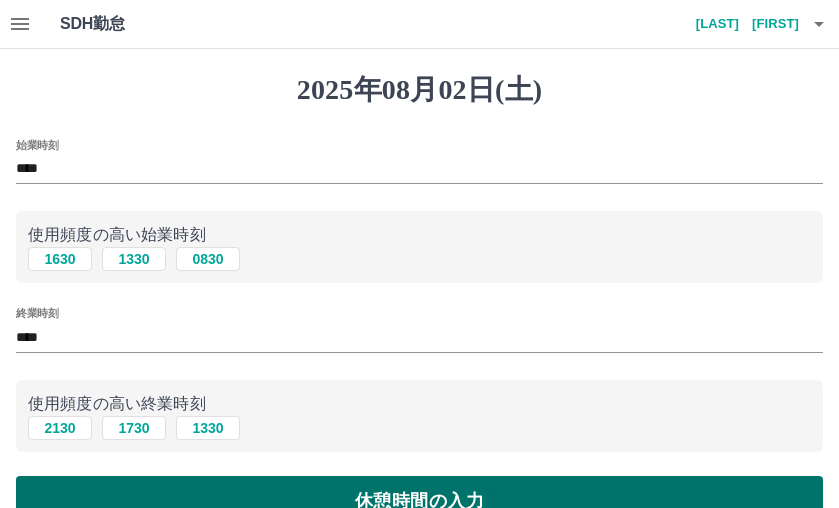 click on "休憩時間の入力" at bounding box center (419, 501) 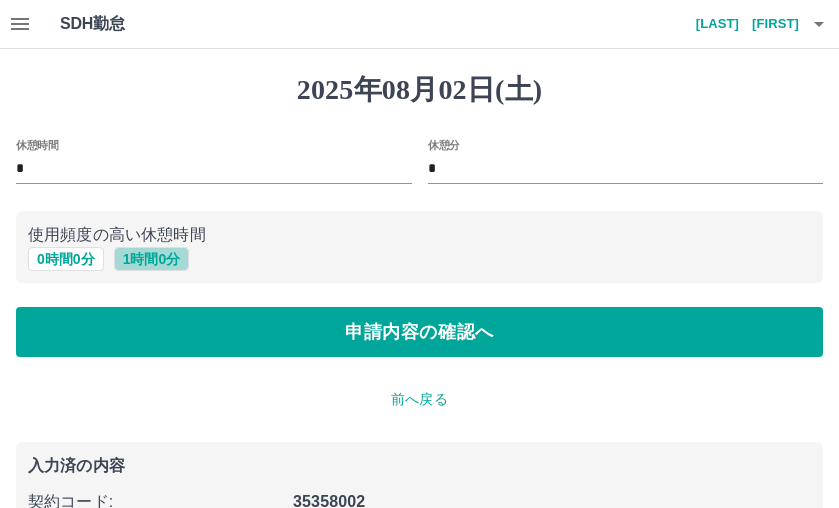 click on "1 時間 0 分" at bounding box center [152, 259] 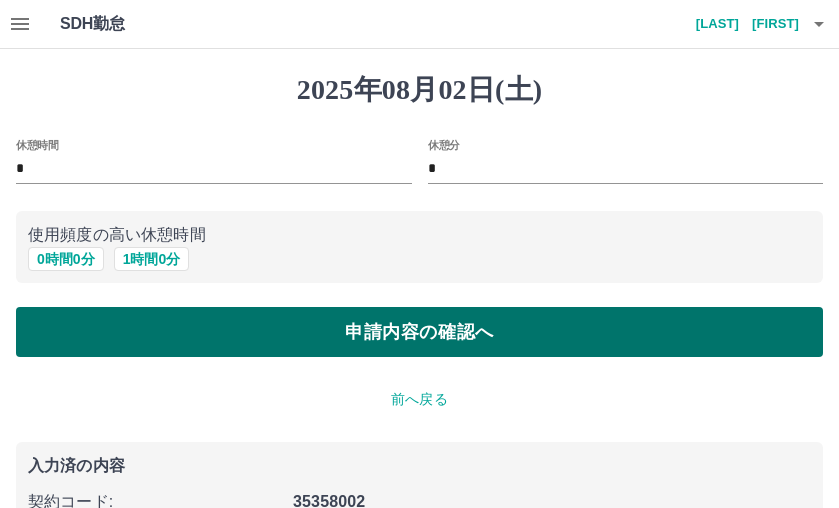 click on "申請内容の確認へ" at bounding box center (419, 332) 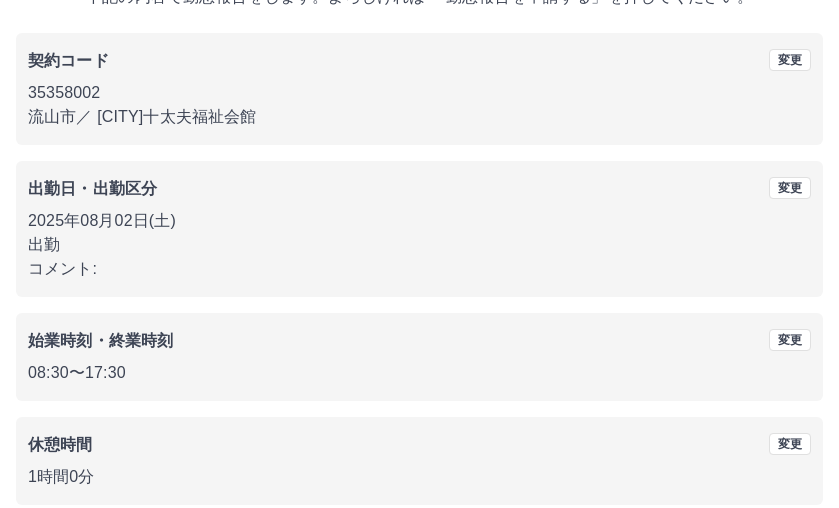 scroll, scrollTop: 160, scrollLeft: 0, axis: vertical 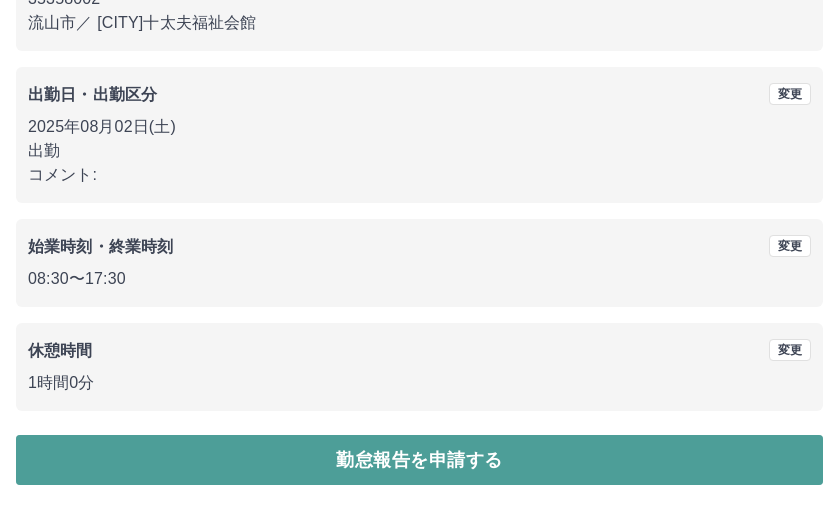 click on "勤怠報告を申請する" at bounding box center [419, 460] 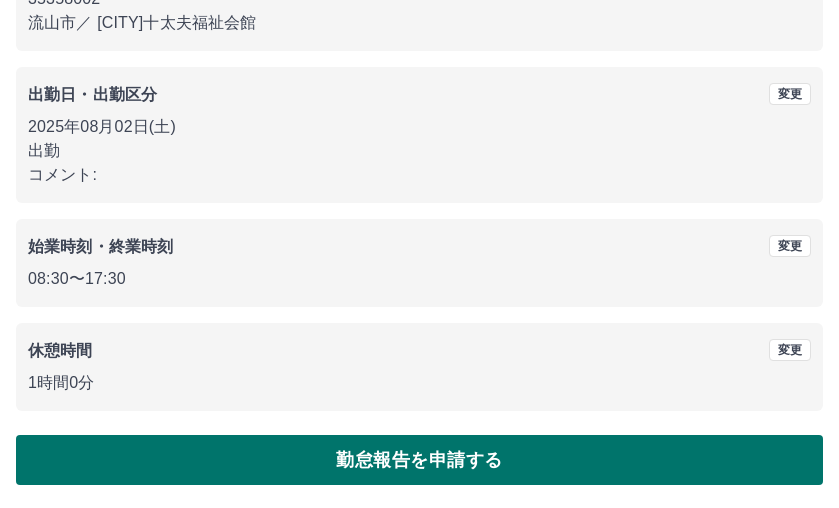 scroll, scrollTop: 0, scrollLeft: 0, axis: both 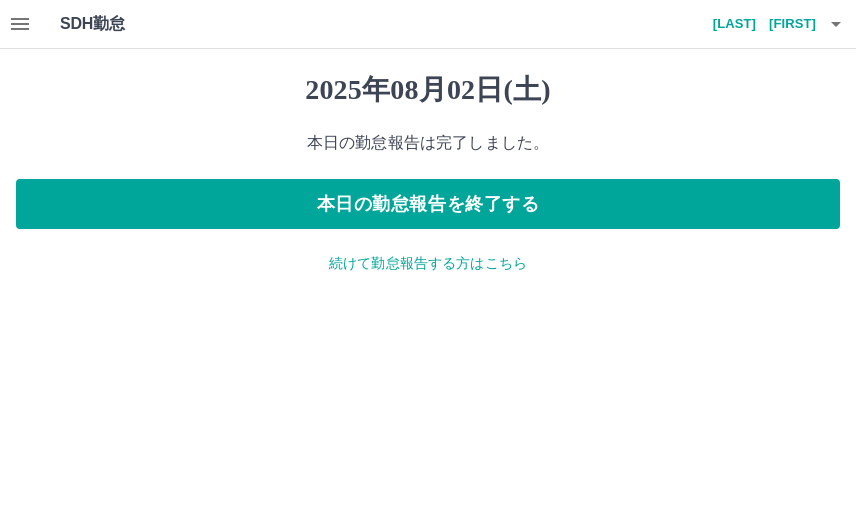click on "続けて勤怠報告する方はこちら" at bounding box center [428, 263] 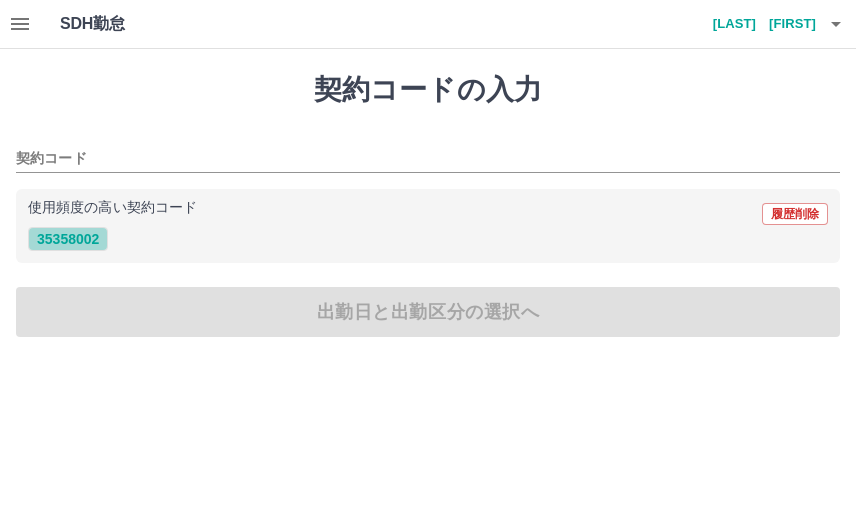 click on "35358002" at bounding box center (68, 239) 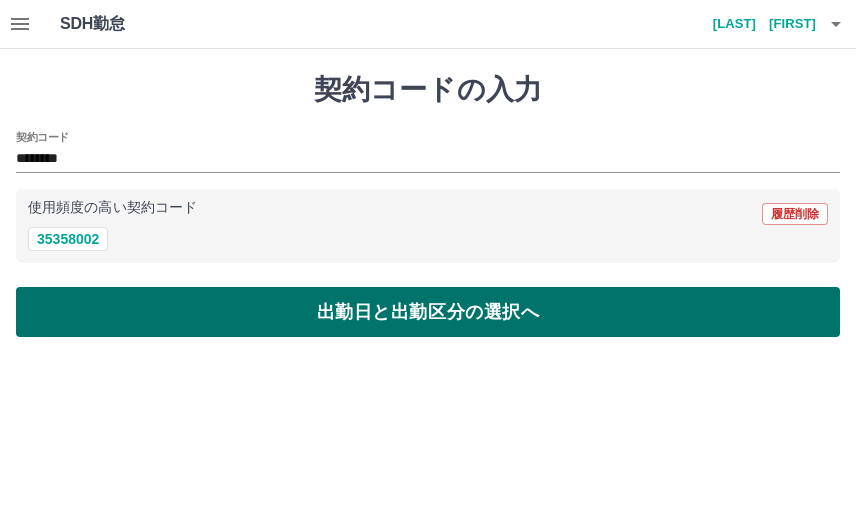 click on "出勤日と出勤区分の選択へ" at bounding box center (428, 312) 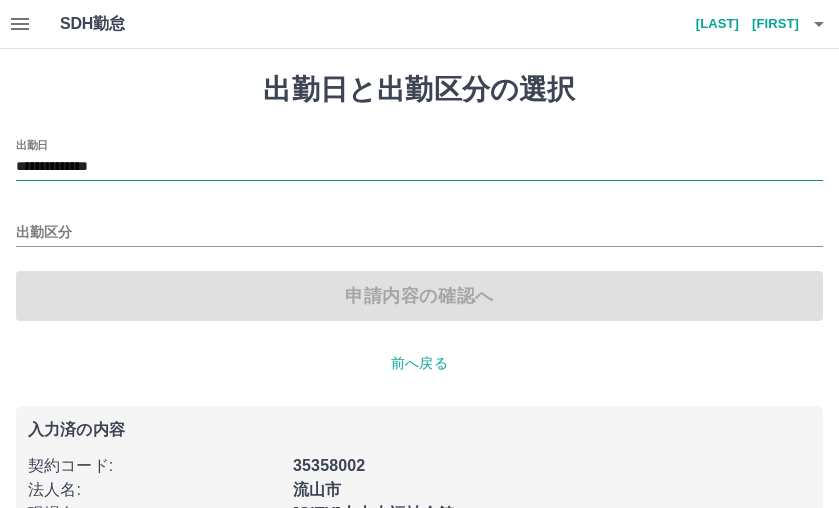 click on "**********" at bounding box center (419, 167) 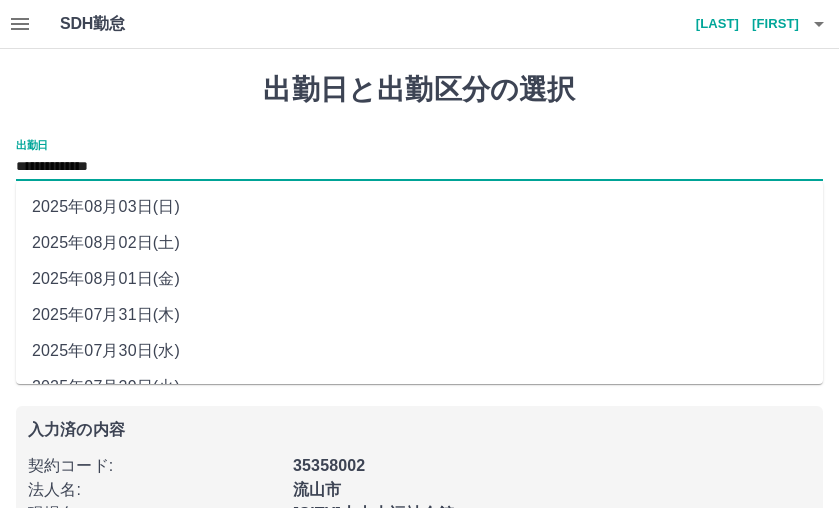 click on "2025年08月01日(金)" at bounding box center [419, 279] 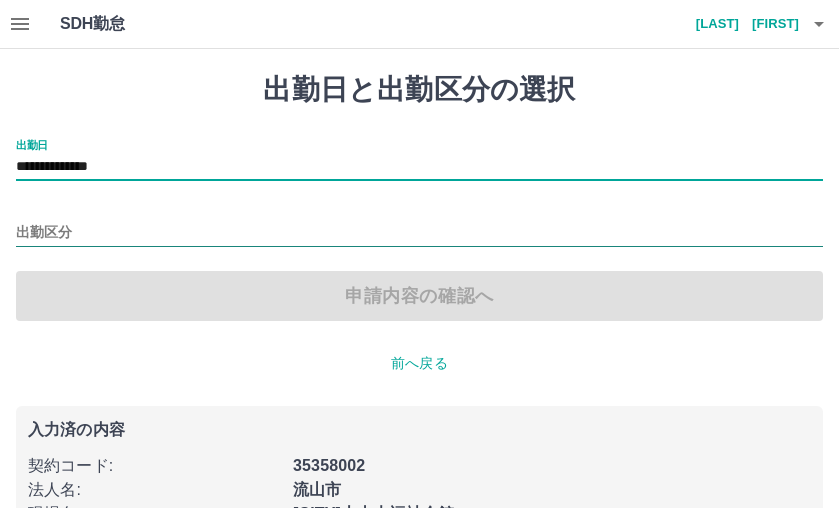 click on "出勤区分" at bounding box center [419, 233] 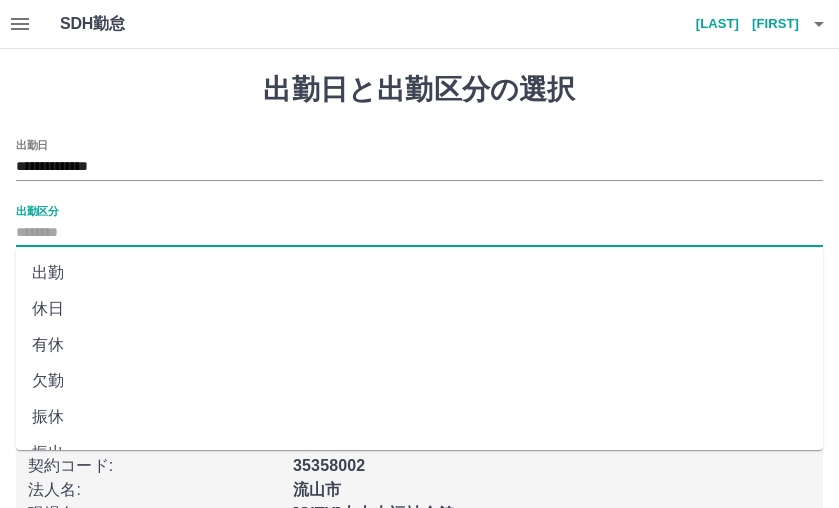 click on "休日" at bounding box center [419, 309] 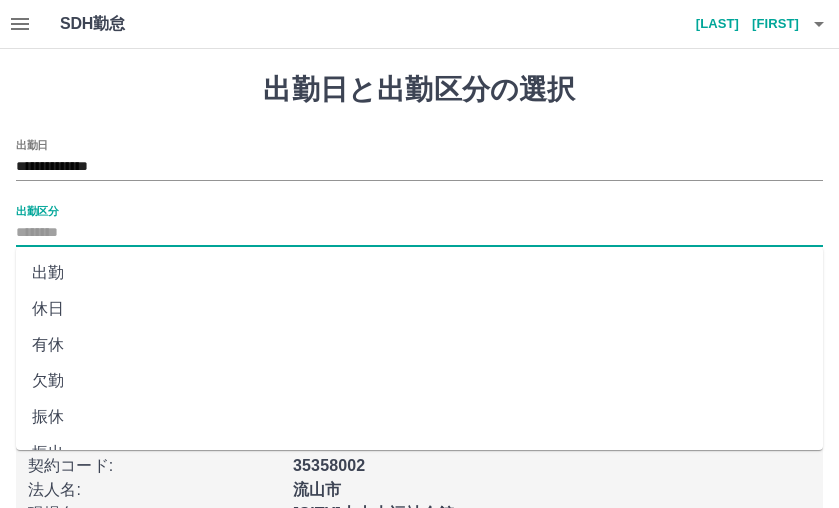 type on "**" 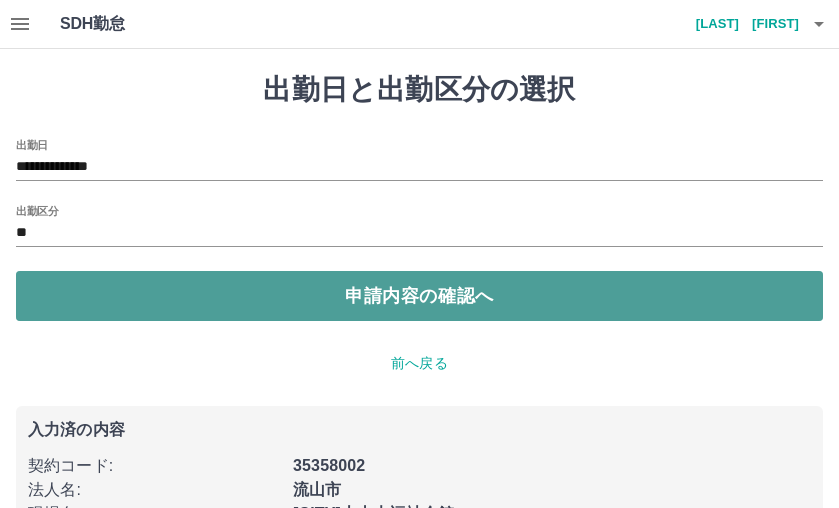 click on "申請内容の確認へ" at bounding box center (419, 296) 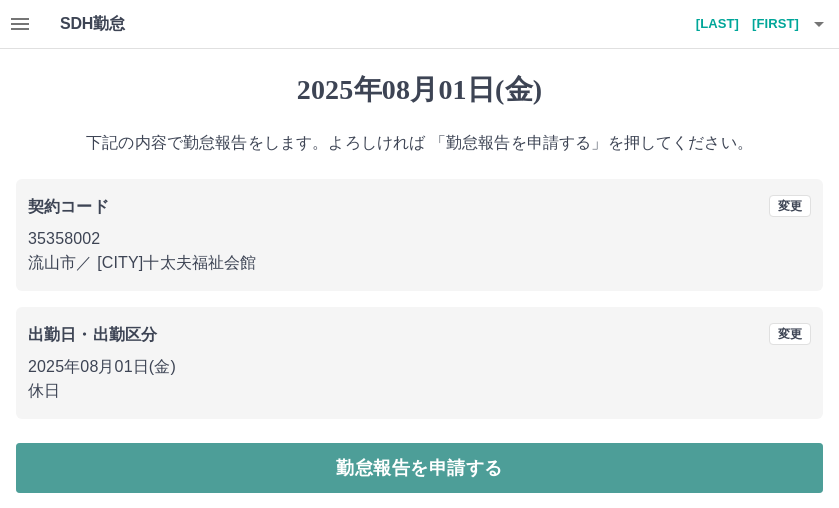 click on "勤怠報告を申請する" at bounding box center [419, 468] 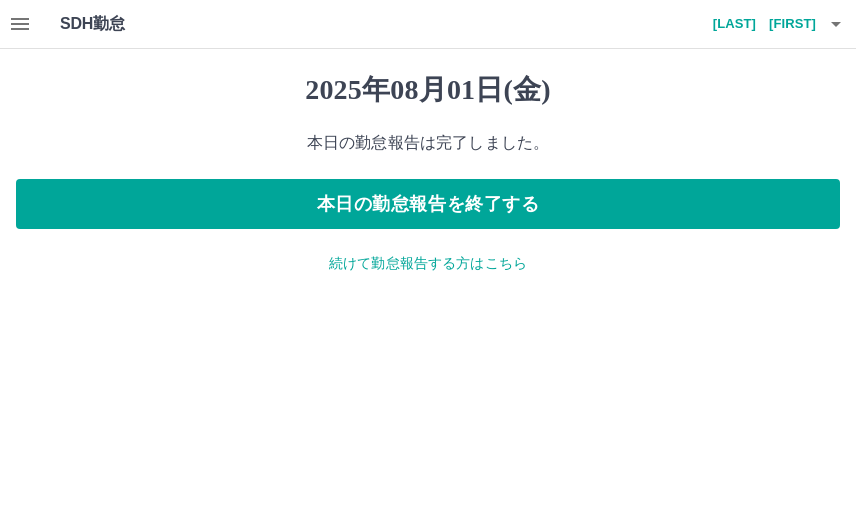click 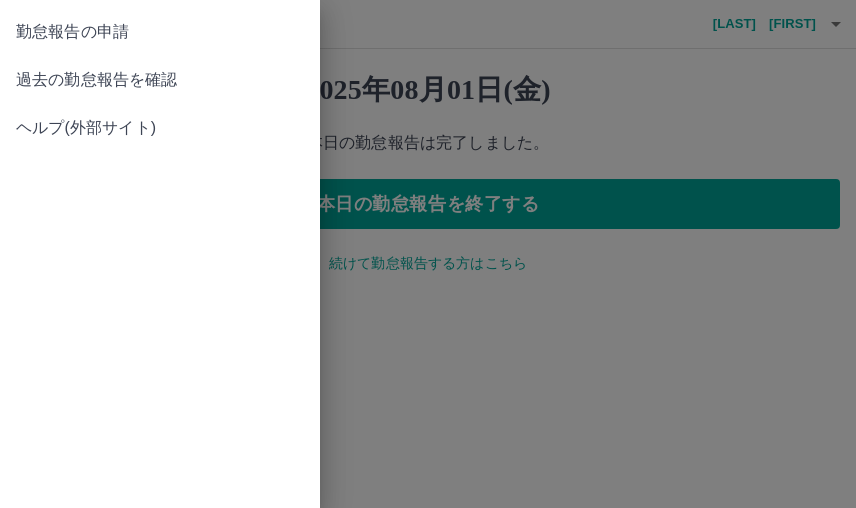 click on "過去の勤怠報告を確認" at bounding box center (160, 80) 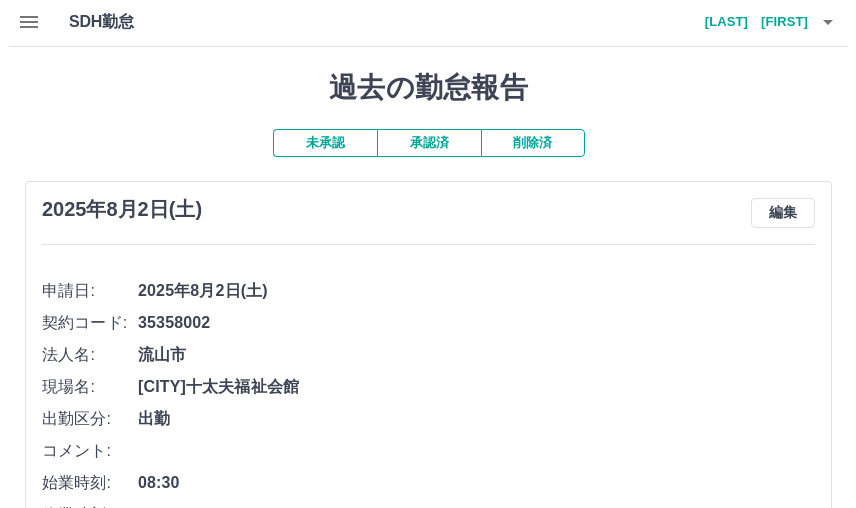 scroll, scrollTop: 0, scrollLeft: 0, axis: both 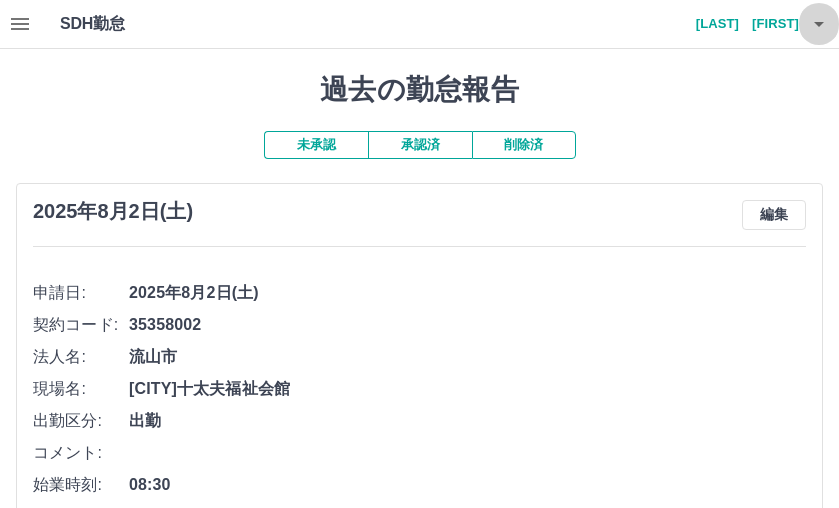 click at bounding box center (819, 24) 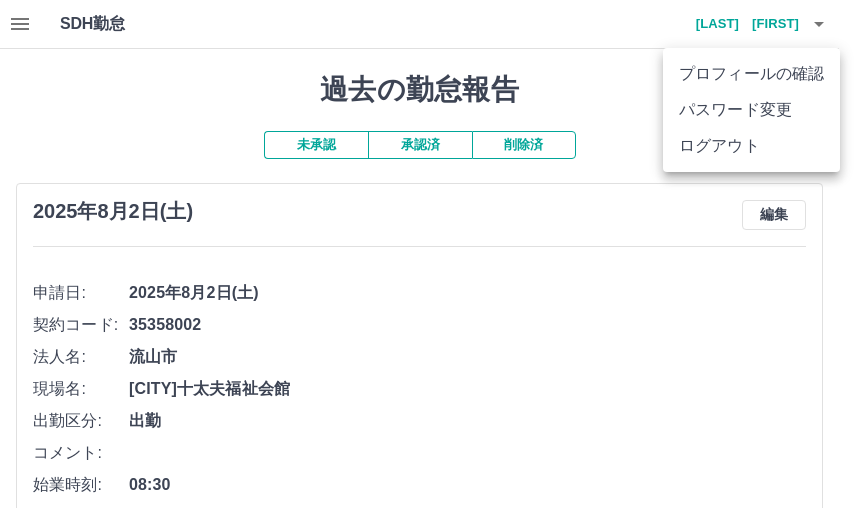 click on "ログアウト" at bounding box center [751, 146] 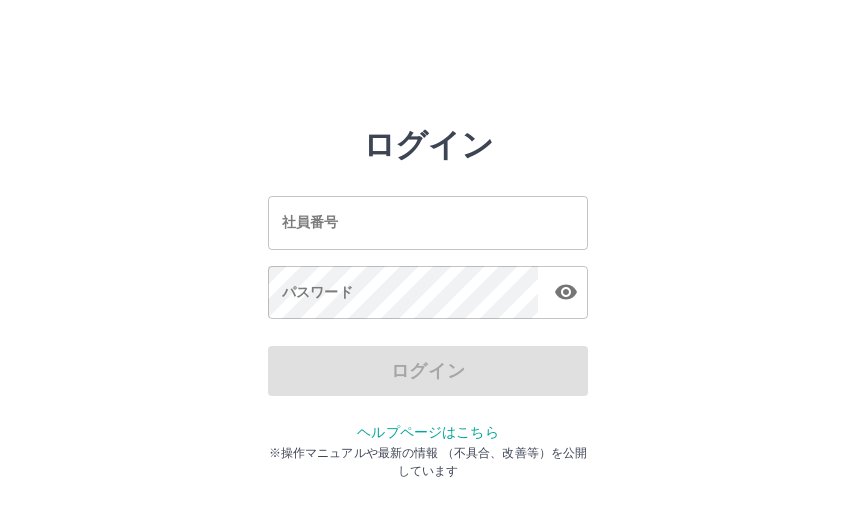 scroll, scrollTop: 0, scrollLeft: 0, axis: both 